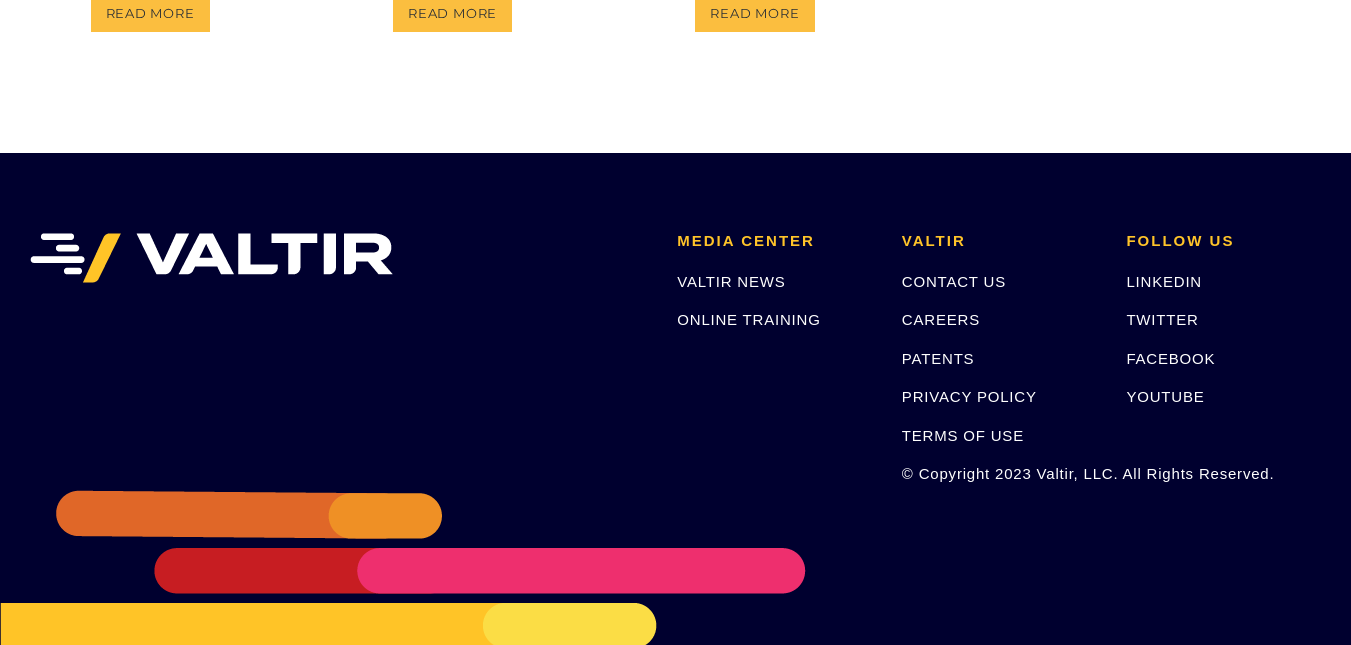 scroll, scrollTop: 0, scrollLeft: 0, axis: both 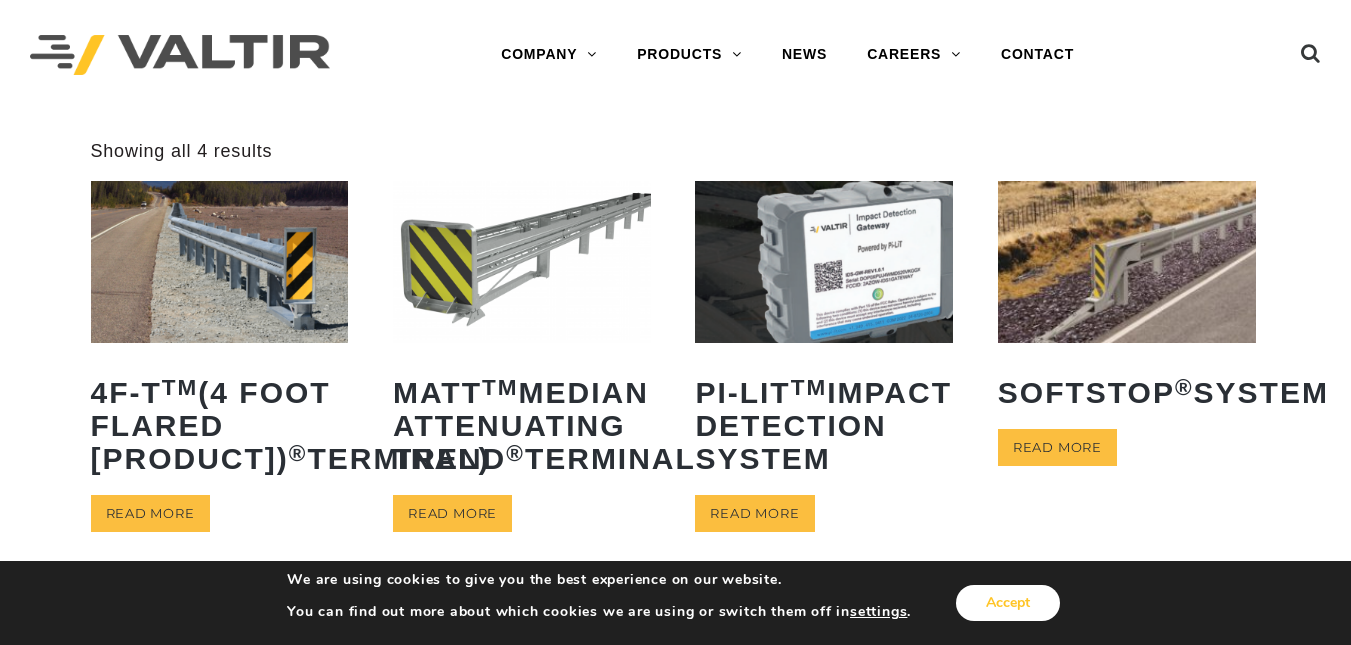 click on "Accept" at bounding box center [1008, 603] 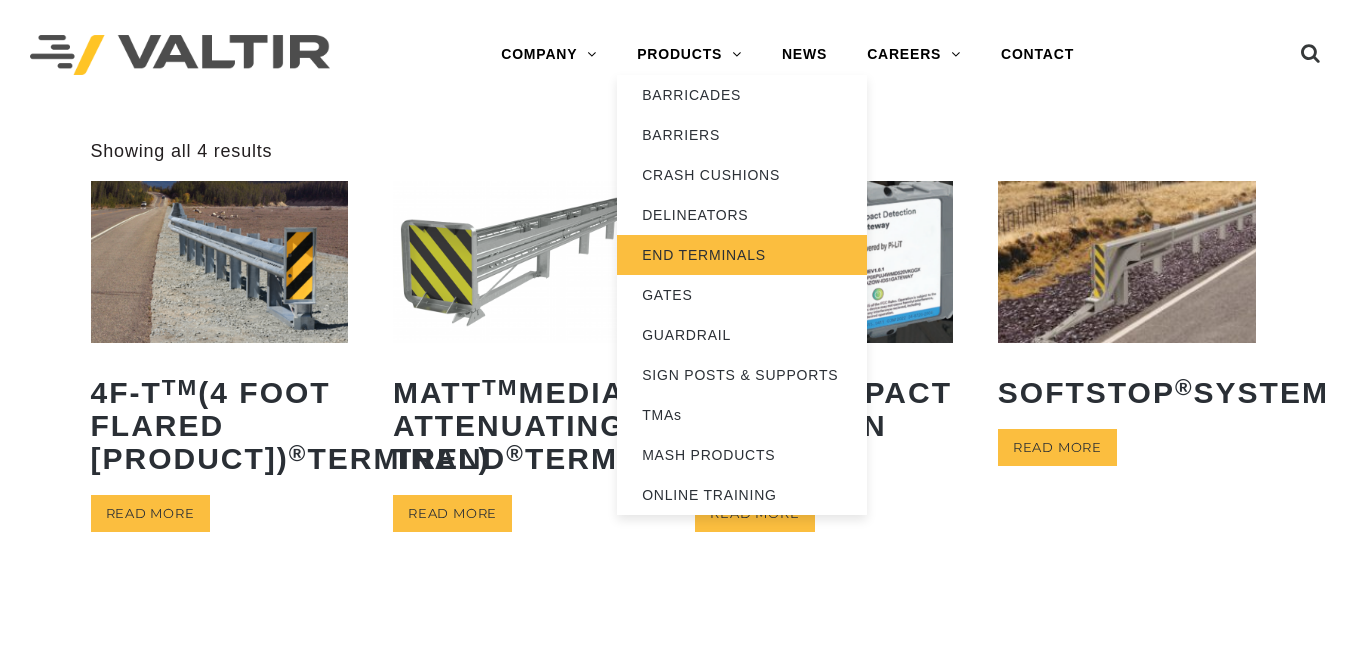 click on "END TERMINALS" at bounding box center [742, 255] 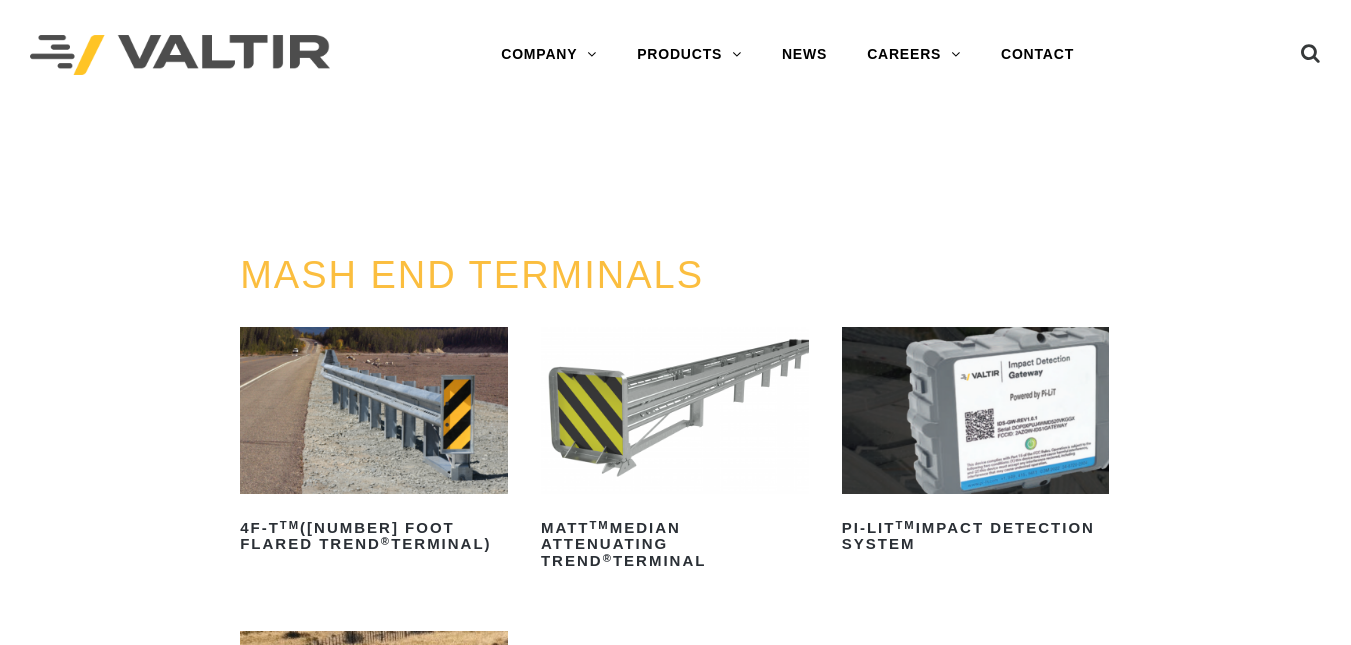 scroll, scrollTop: 0, scrollLeft: 0, axis: both 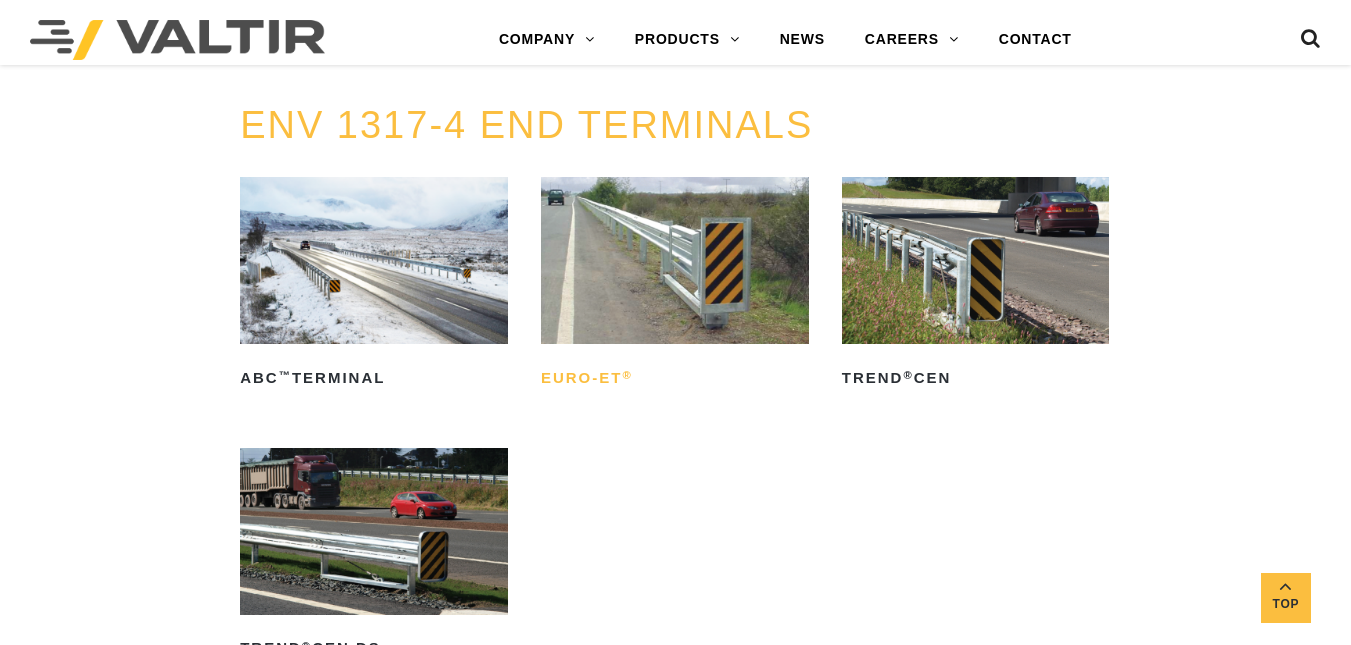 click on "Euro-ET ®" at bounding box center [675, 378] 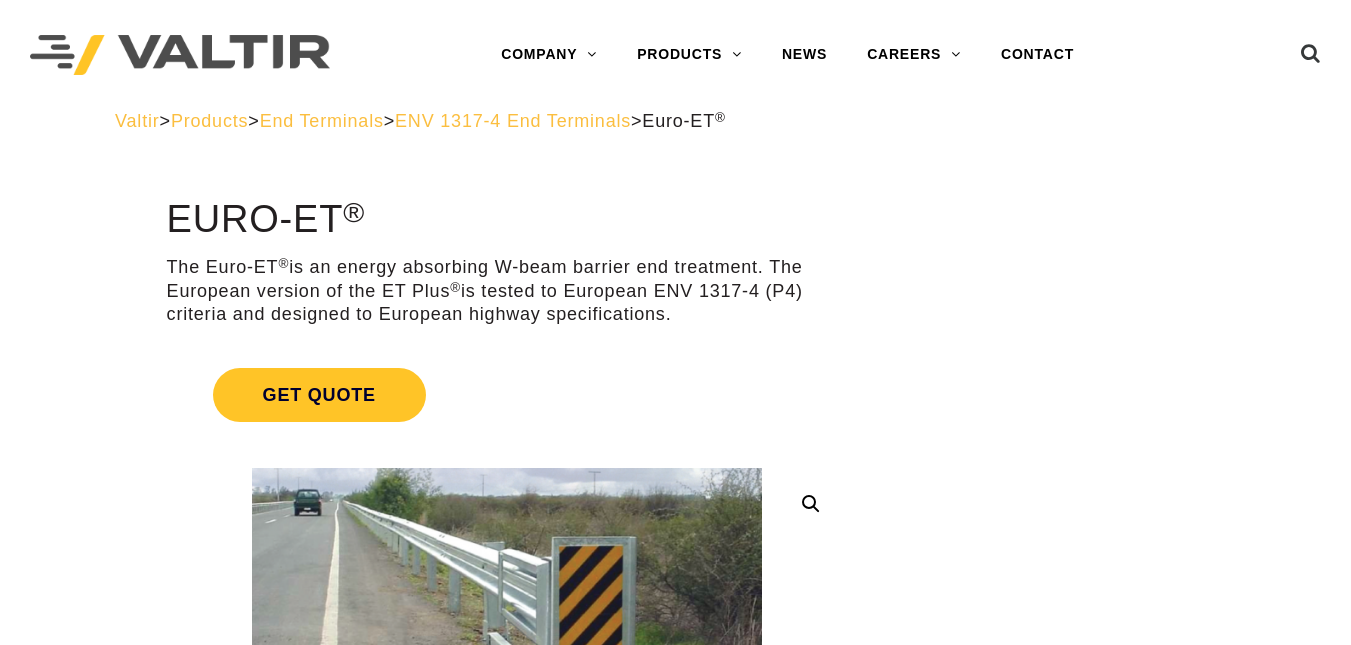 scroll, scrollTop: 0, scrollLeft: 0, axis: both 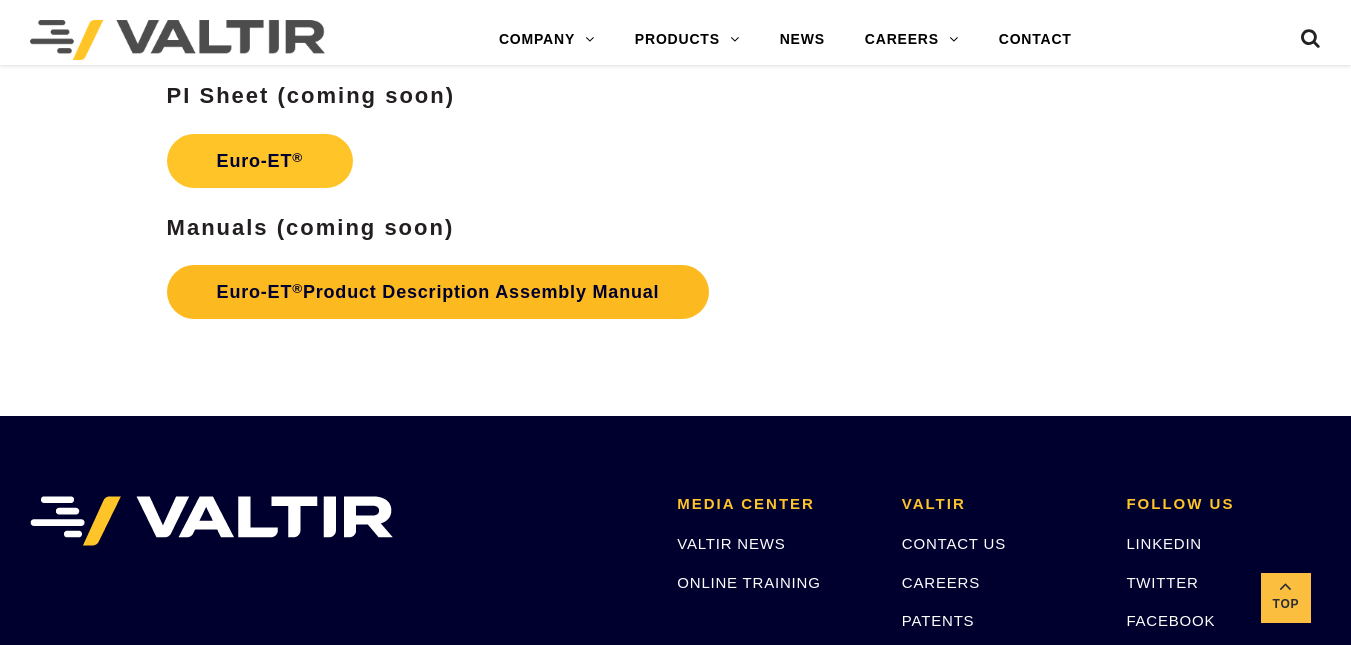 click on "Euro-ET ®  Product Description Assembly Manual" at bounding box center (438, 292) 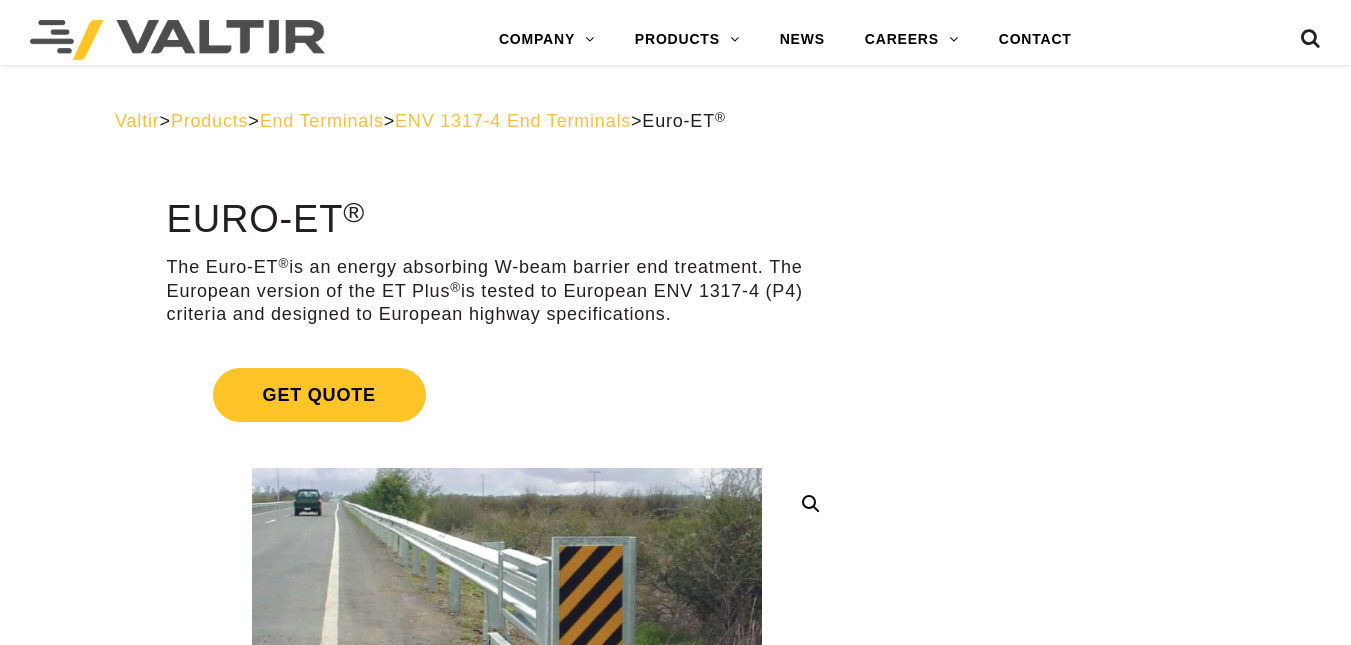 scroll, scrollTop: 3163, scrollLeft: 0, axis: vertical 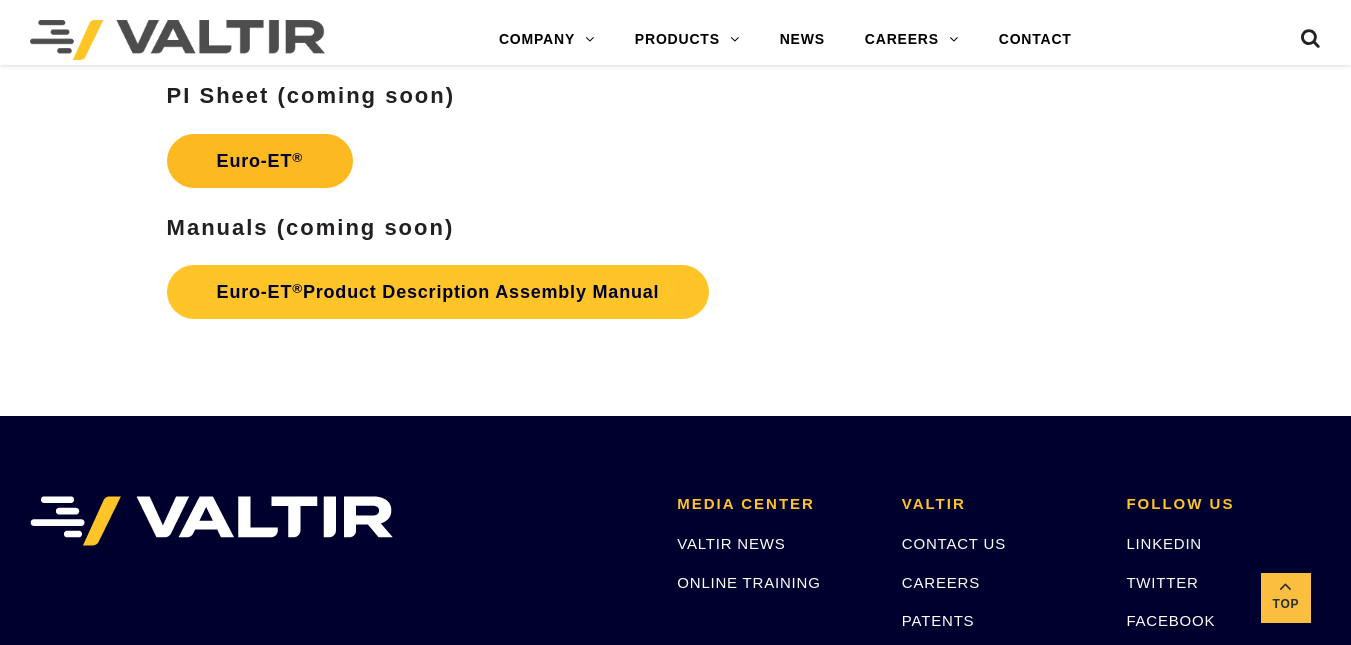 click on "Euro-ET ®" at bounding box center (260, 161) 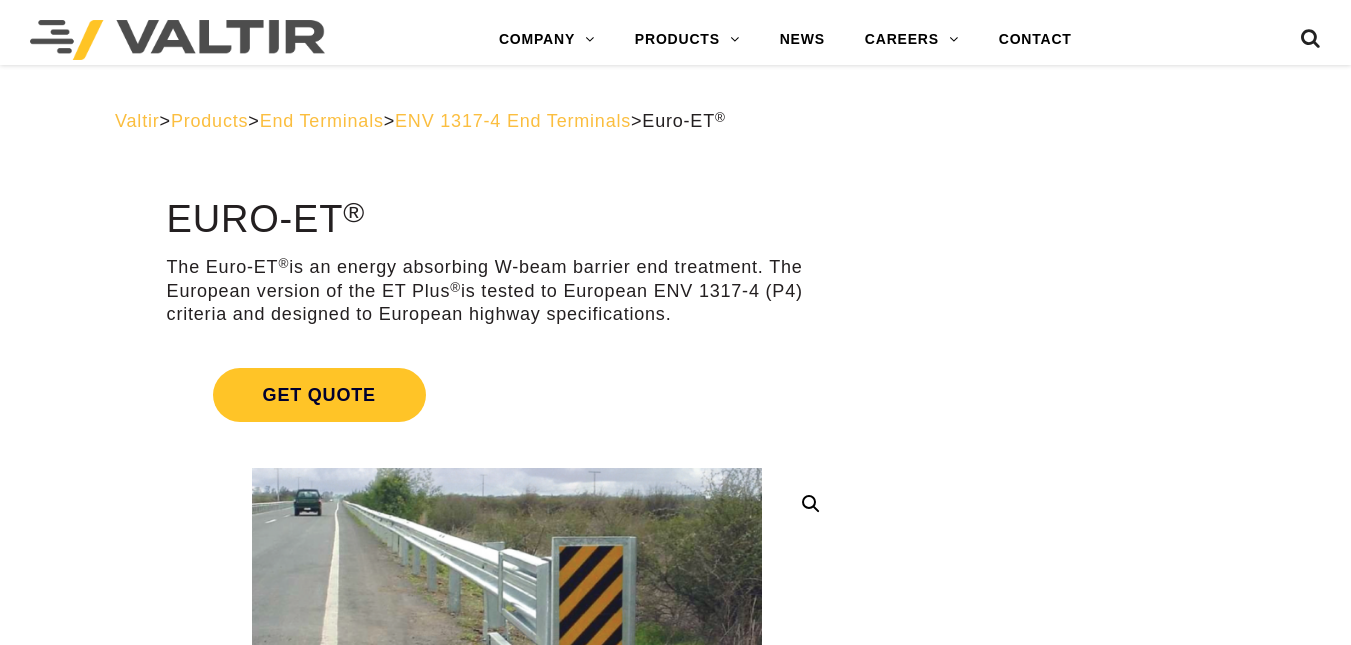 scroll, scrollTop: 3163, scrollLeft: 0, axis: vertical 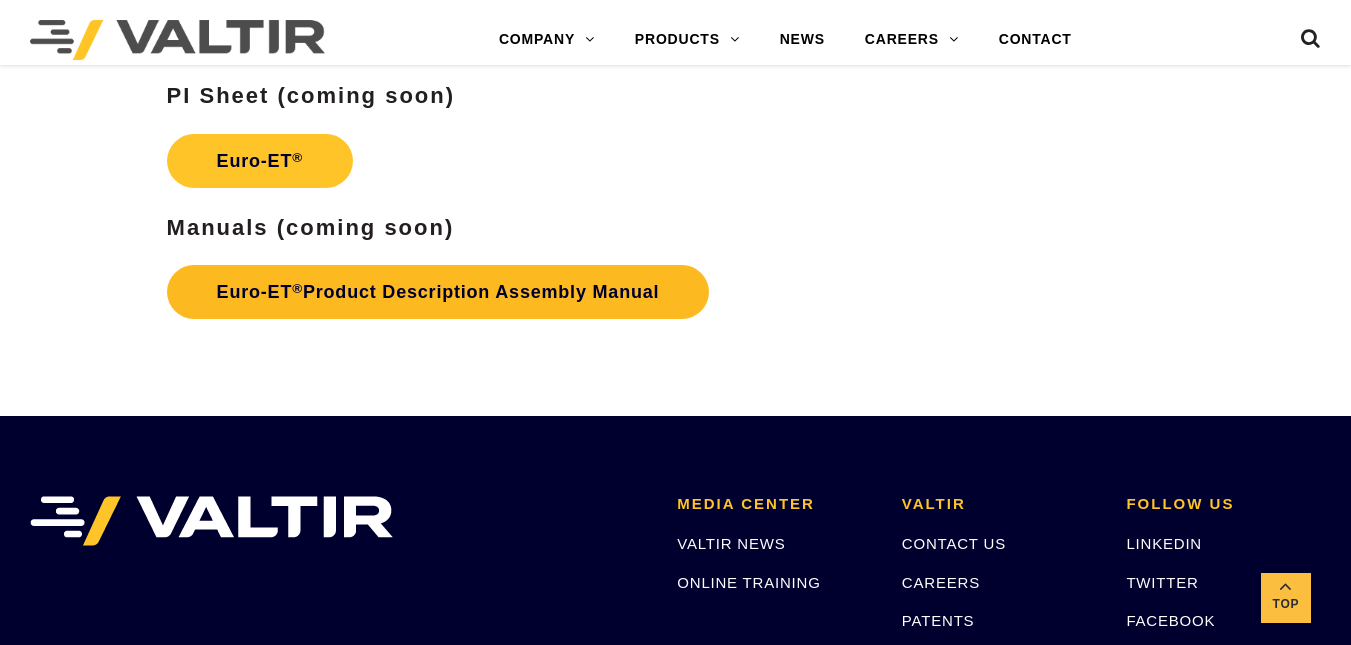 click on "Euro-ET ®  Product Description Assembly Manual" at bounding box center [438, 292] 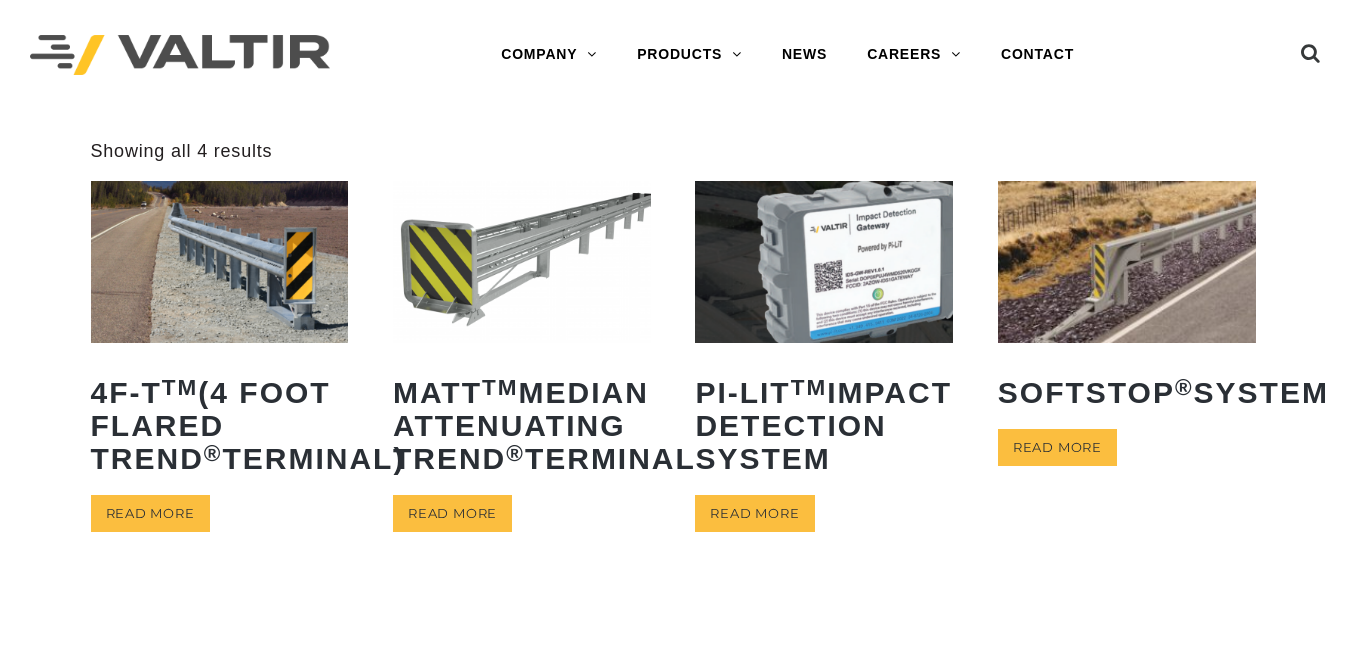 scroll, scrollTop: 0, scrollLeft: 0, axis: both 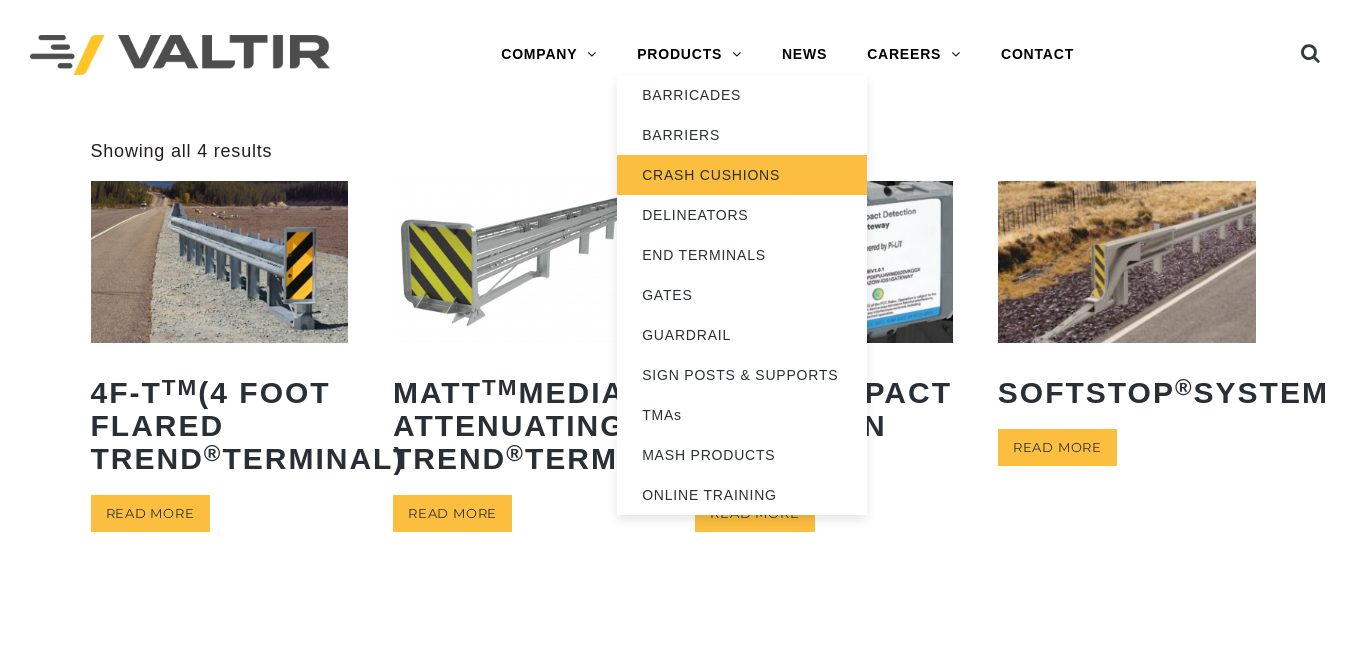 click on "CRASH CUSHIONS" at bounding box center (742, 175) 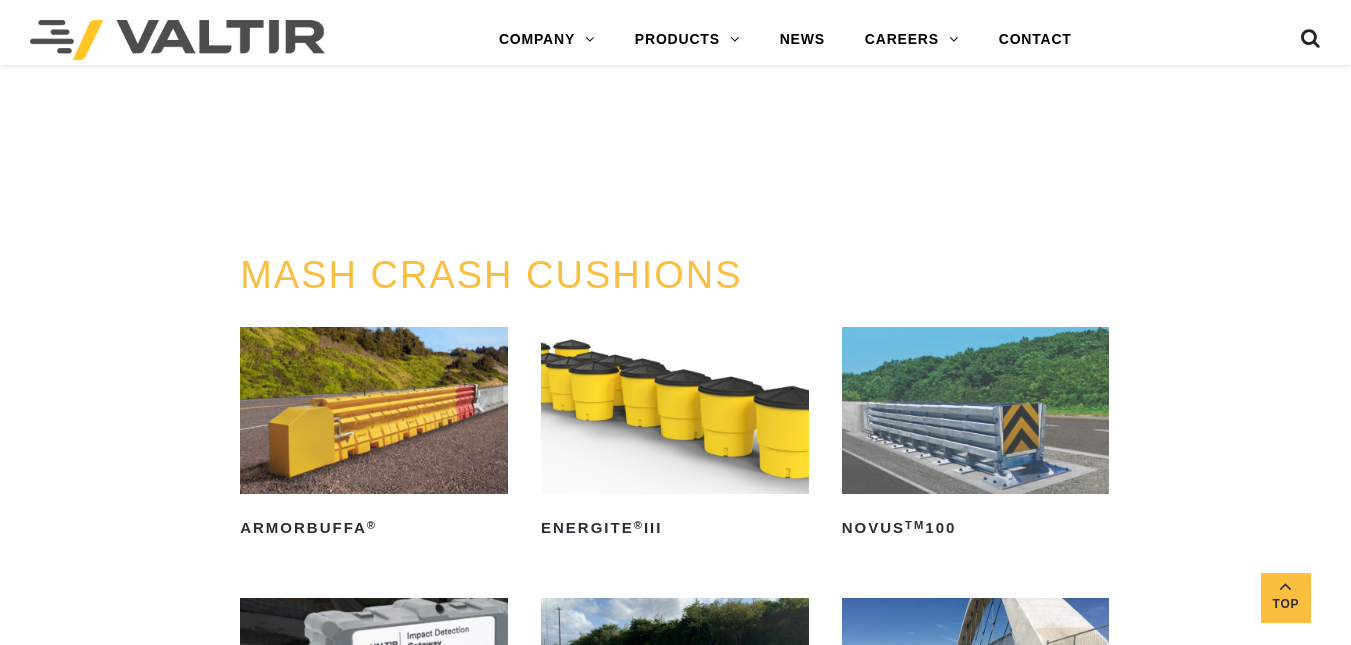 scroll, scrollTop: 500, scrollLeft: 0, axis: vertical 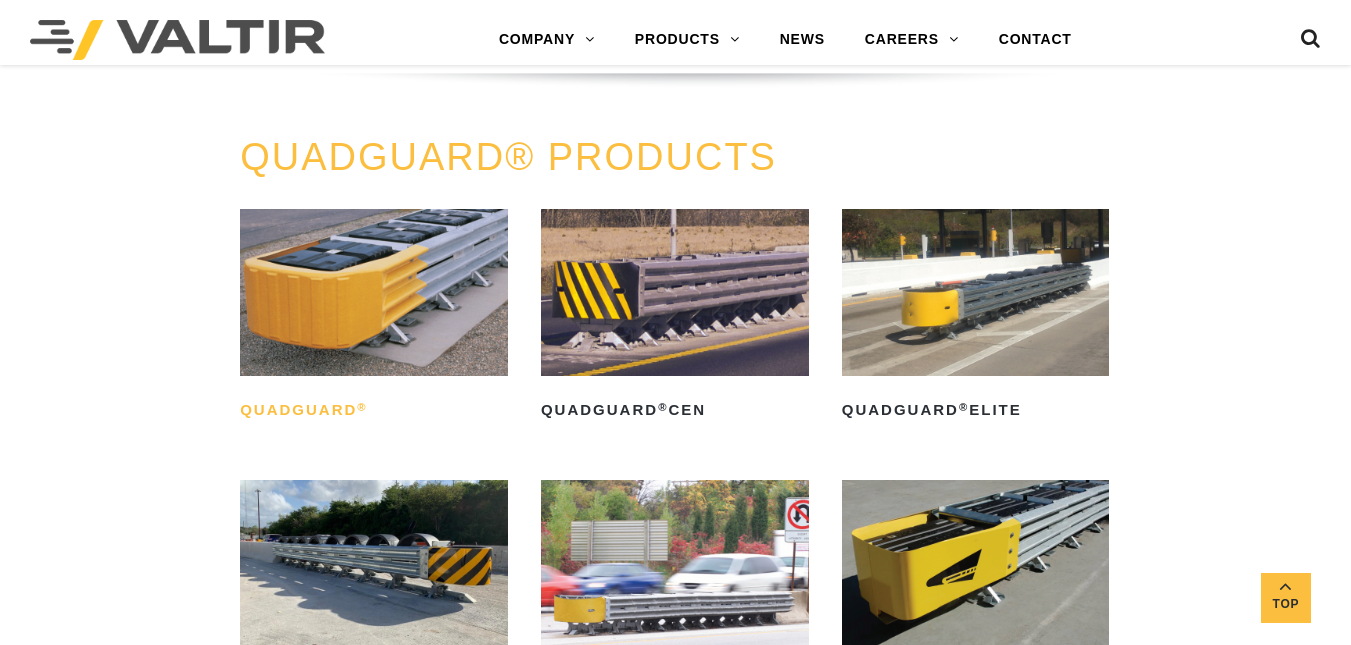 click on "QuadGuard ®" at bounding box center [374, 410] 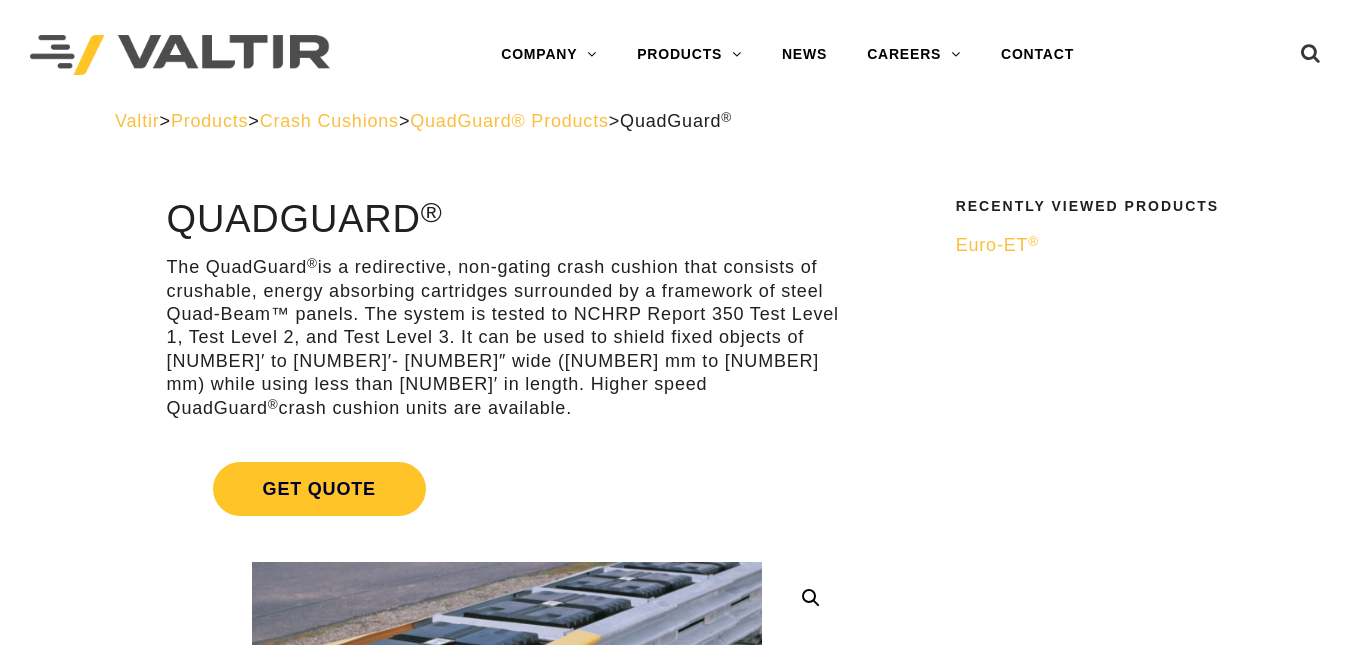 scroll, scrollTop: 82, scrollLeft: 0, axis: vertical 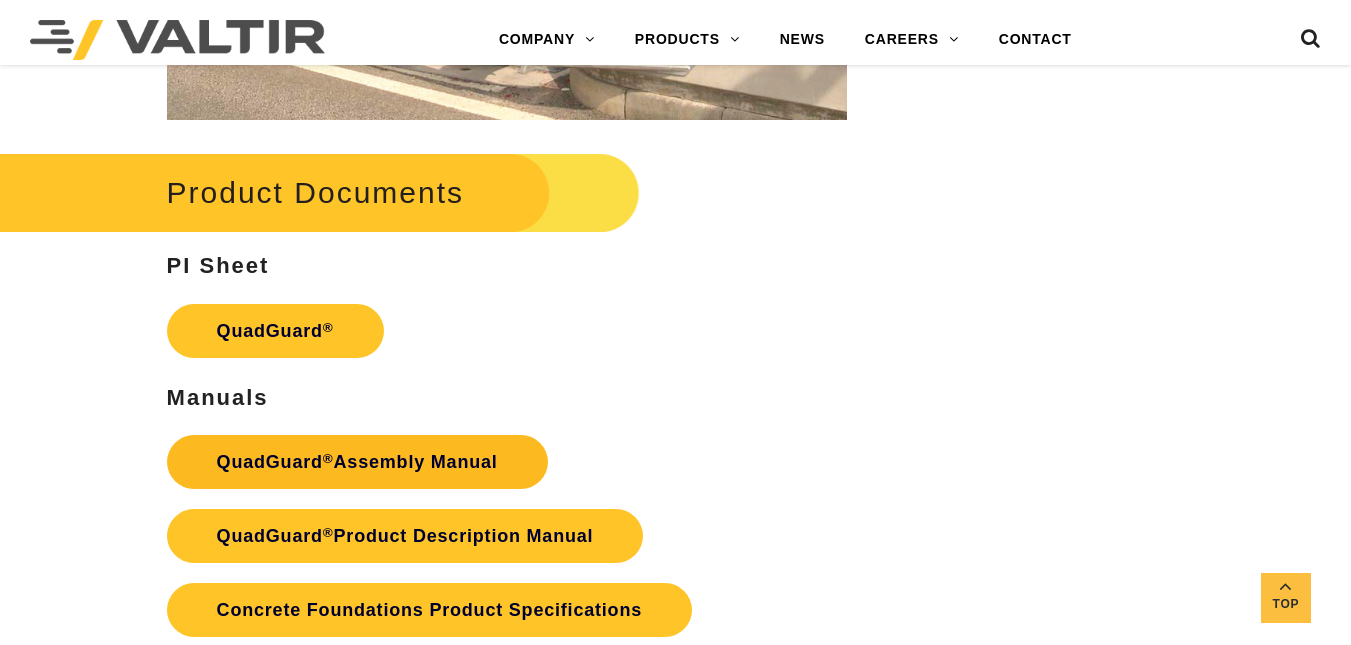 click on "QuadGuard ®  Assembly Manual" at bounding box center (357, 462) 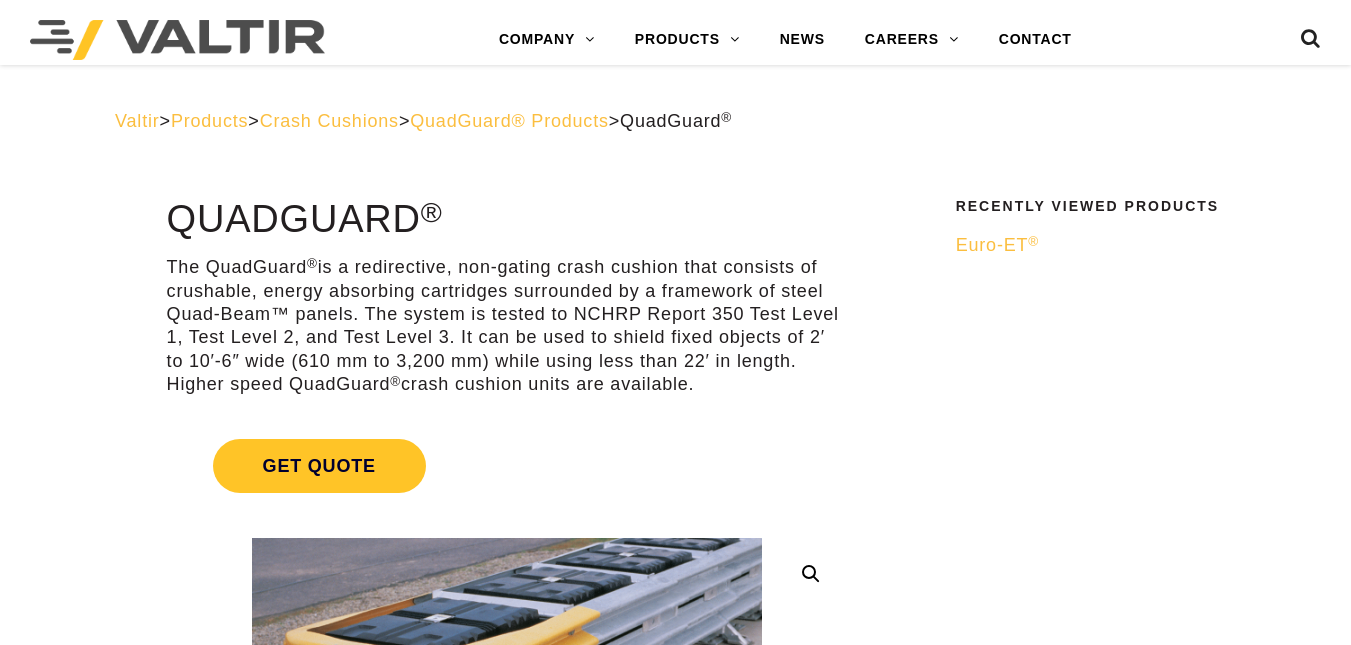 scroll, scrollTop: 3718, scrollLeft: 0, axis: vertical 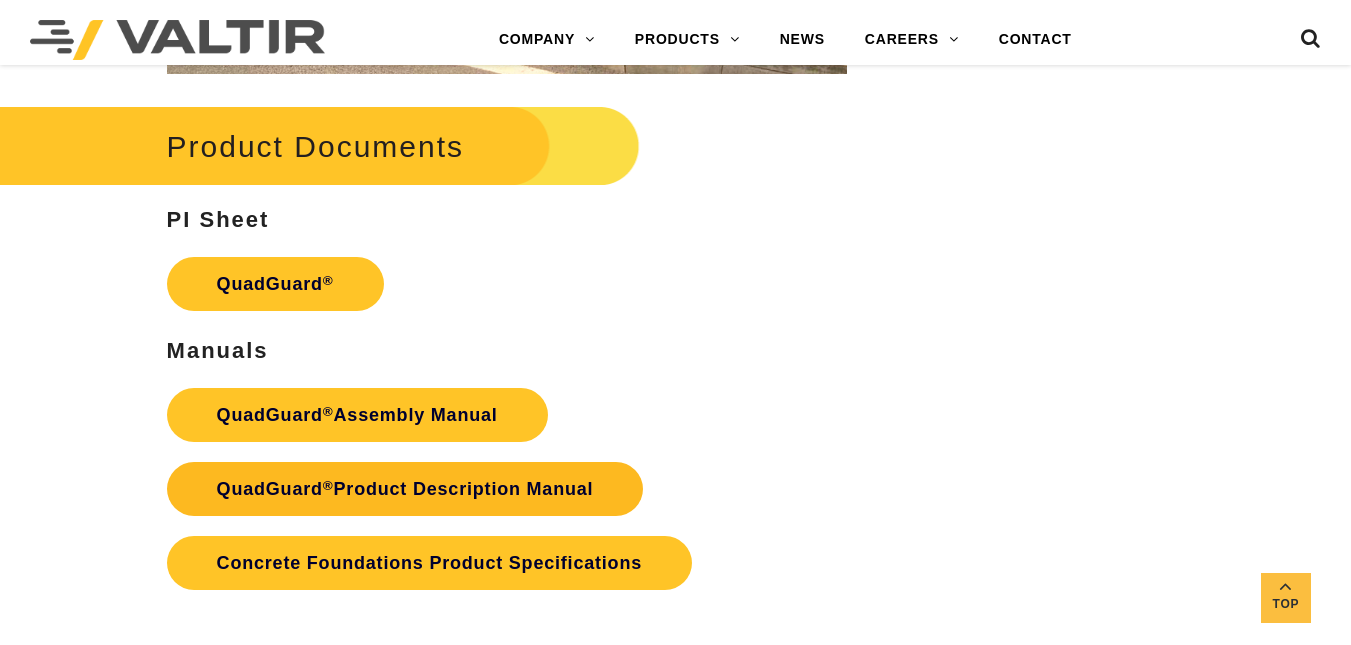 click on "QuadGuard ®  Product Description Manual" at bounding box center [405, 489] 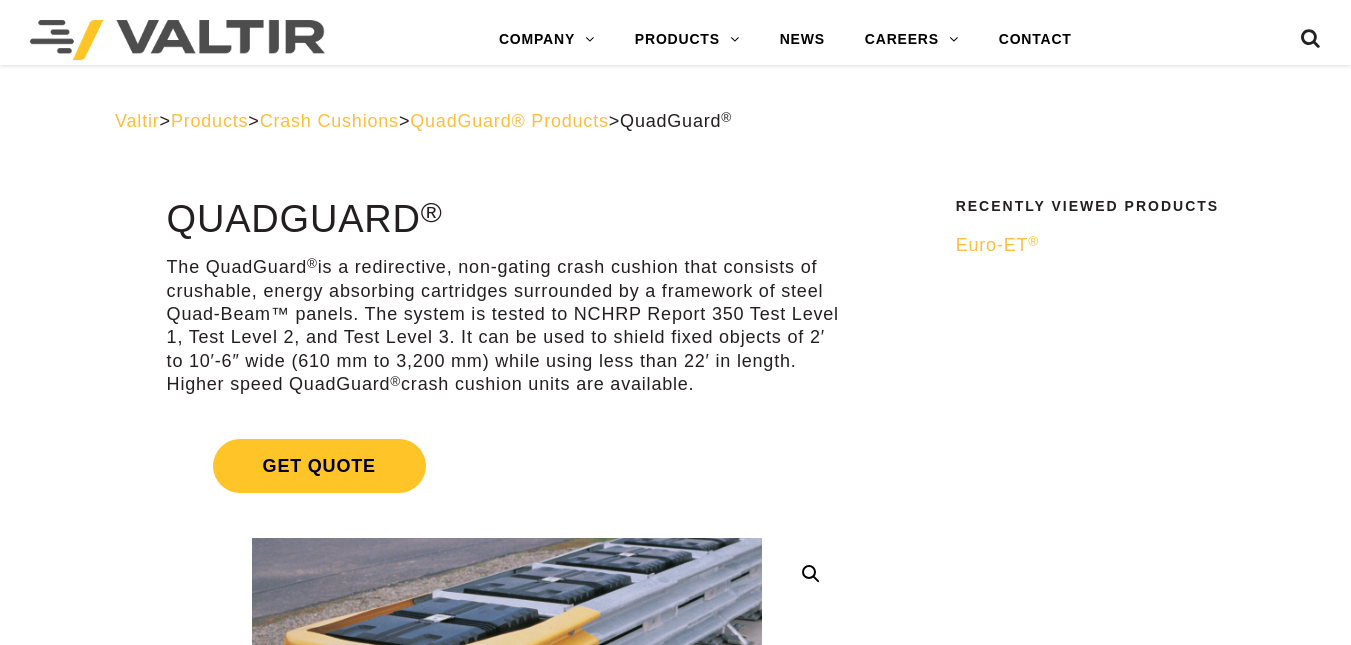 scroll, scrollTop: 3718, scrollLeft: 0, axis: vertical 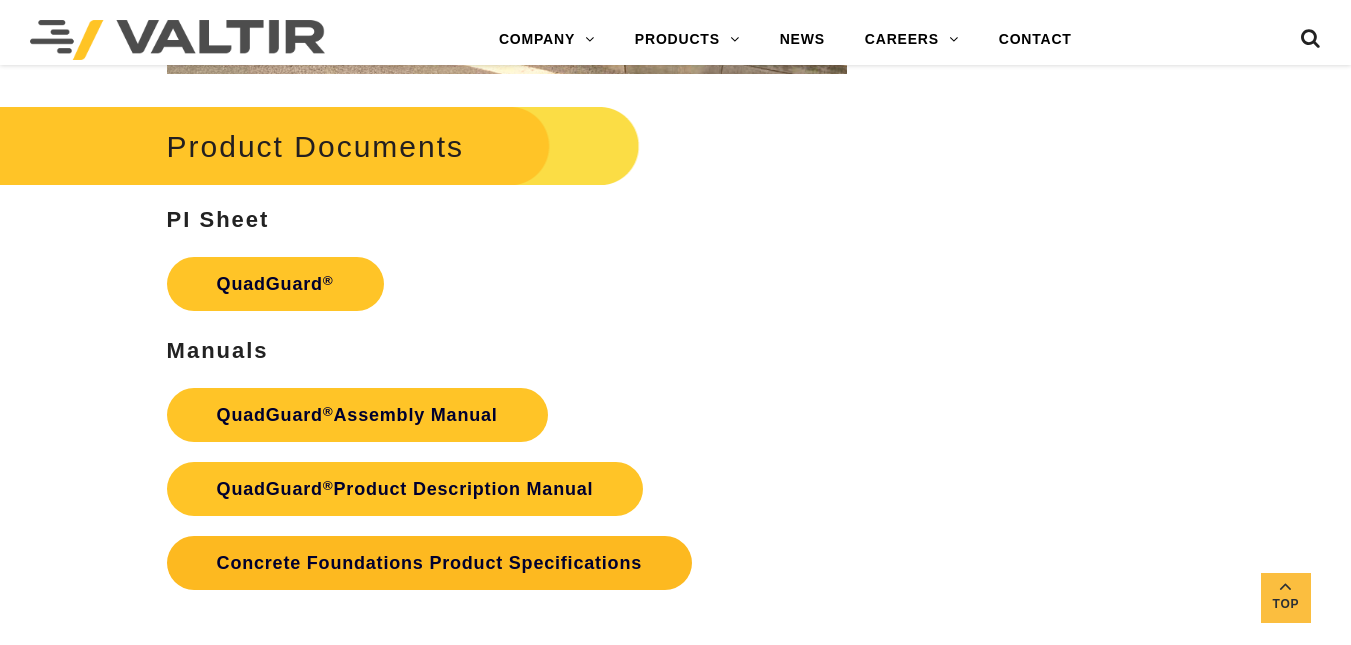 click on "Concrete Foundations Product Specifications" at bounding box center (429, 563) 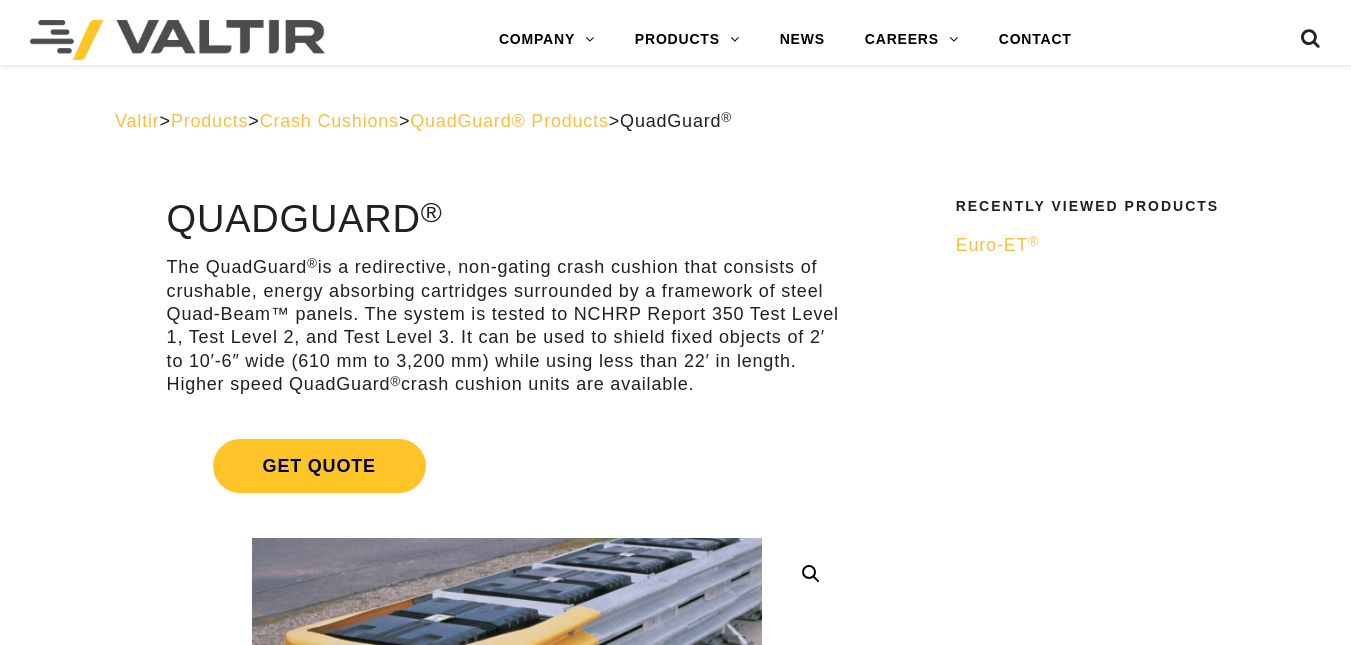 scroll, scrollTop: 3718, scrollLeft: 0, axis: vertical 